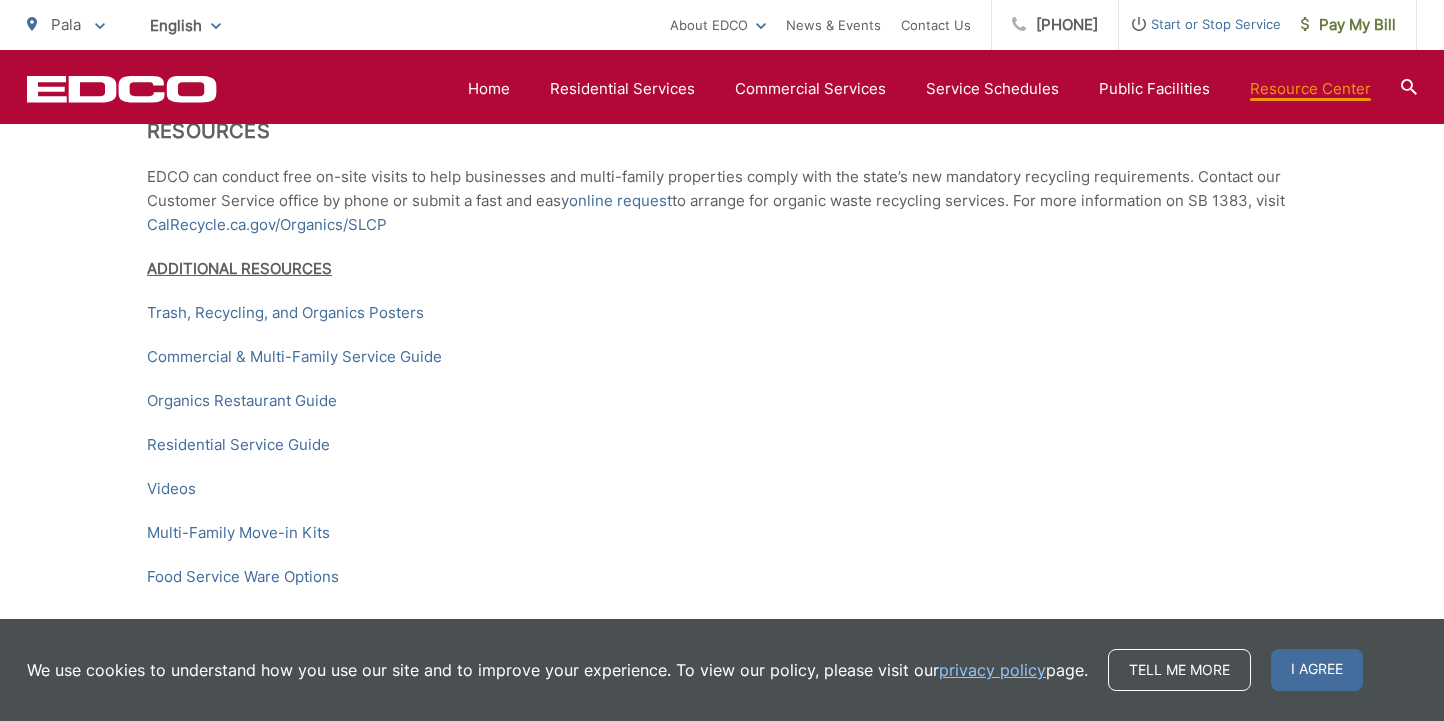 scroll, scrollTop: 3146, scrollLeft: 0, axis: vertical 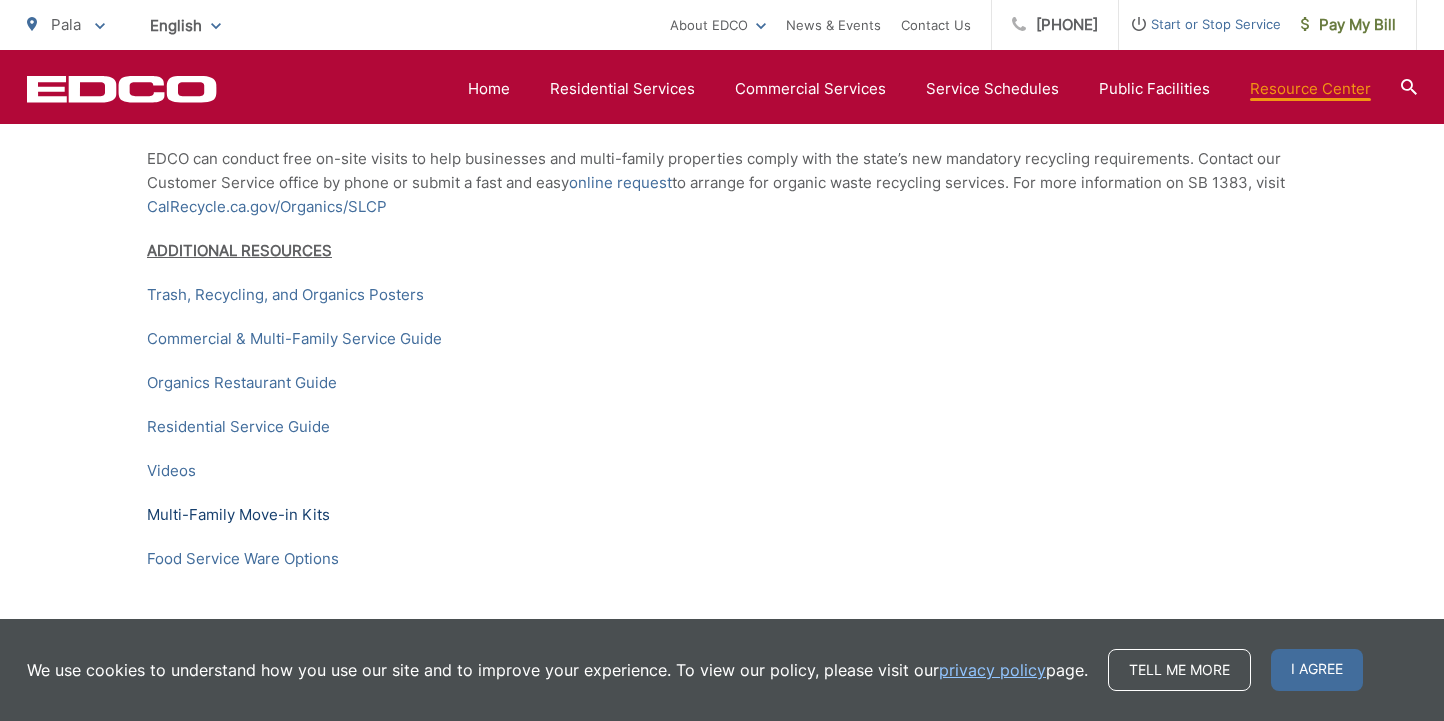 click on "Multi-Family Move-in Kits" at bounding box center (238, 515) 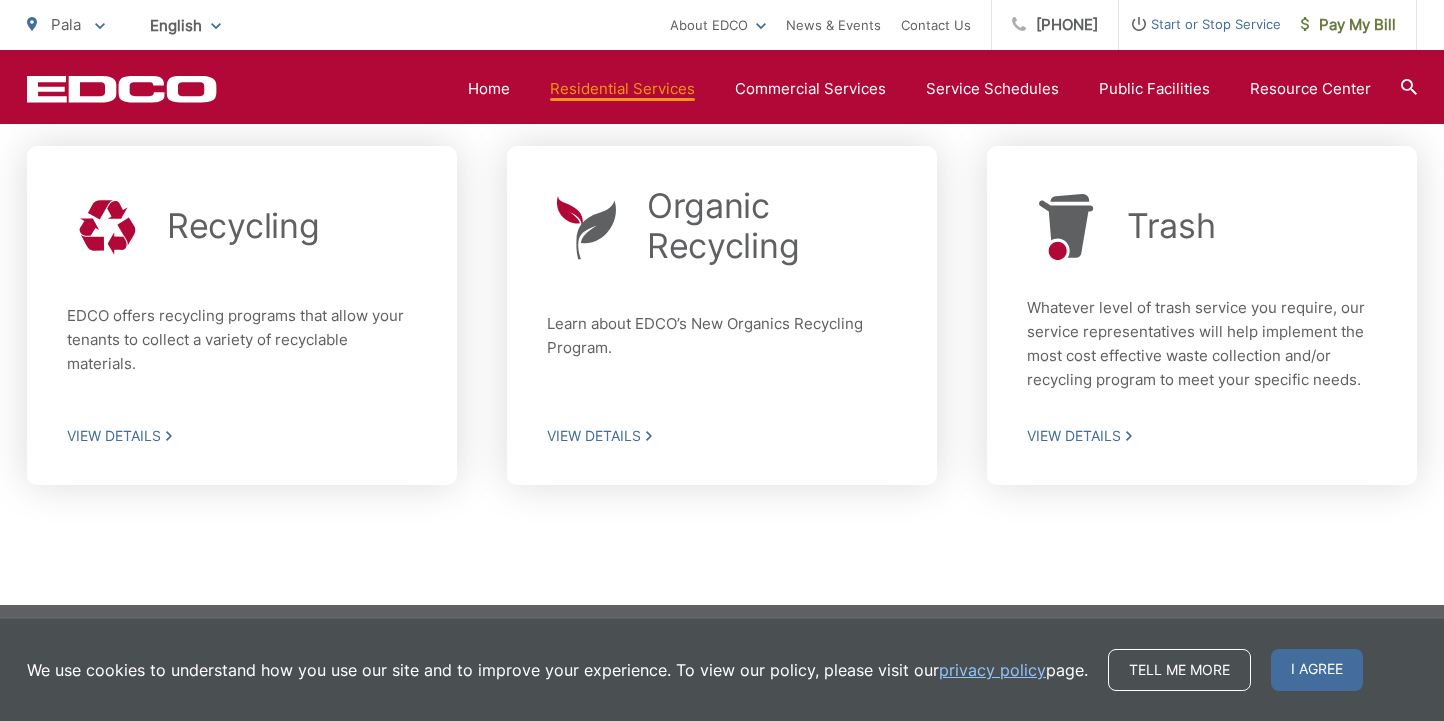 scroll, scrollTop: 650, scrollLeft: 0, axis: vertical 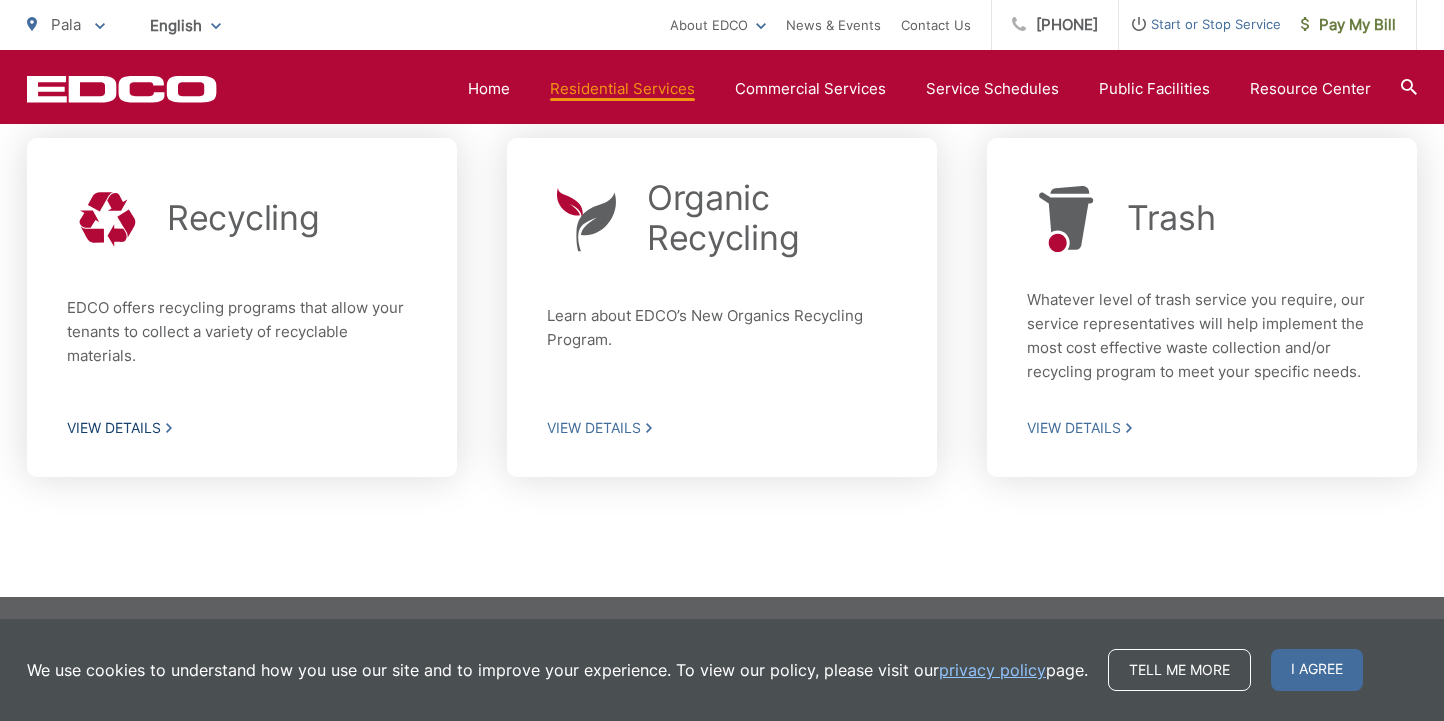 click on "View Details" at bounding box center (242, 428) 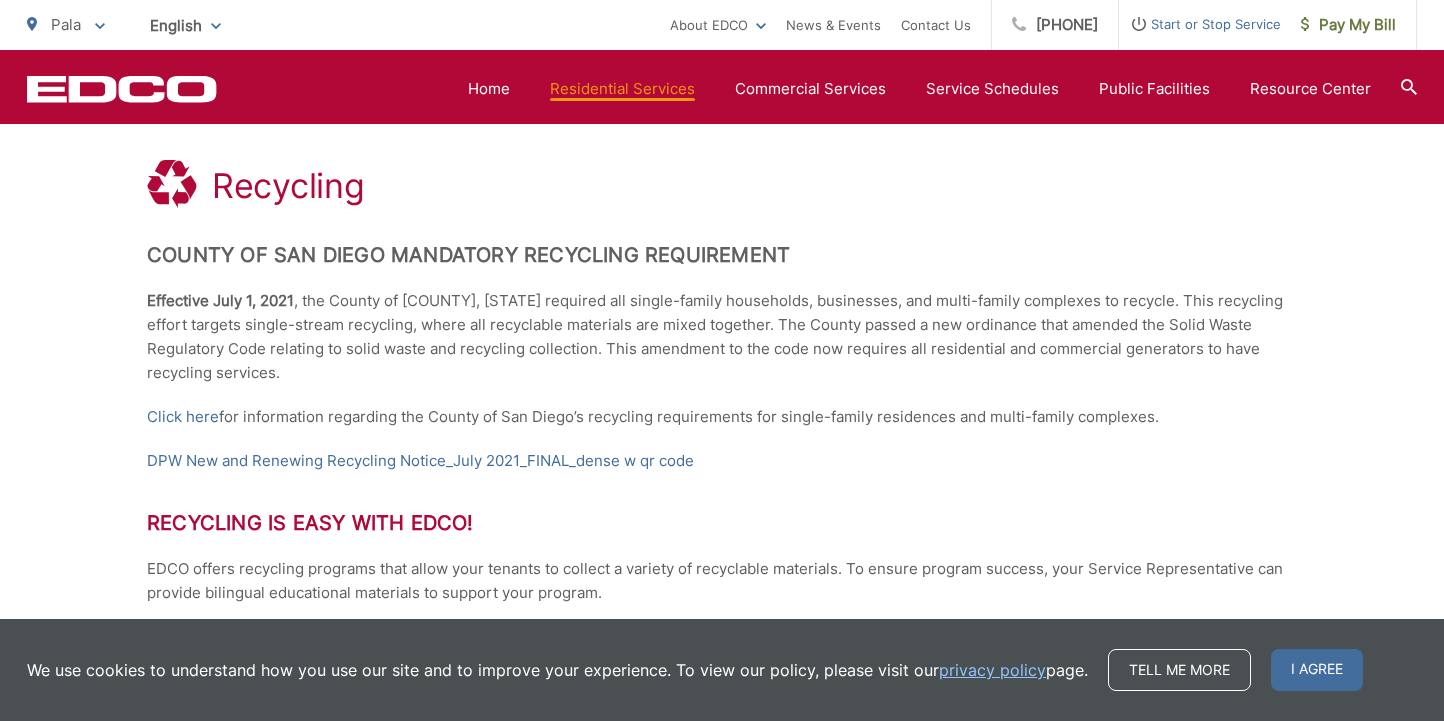 scroll, scrollTop: 157, scrollLeft: 0, axis: vertical 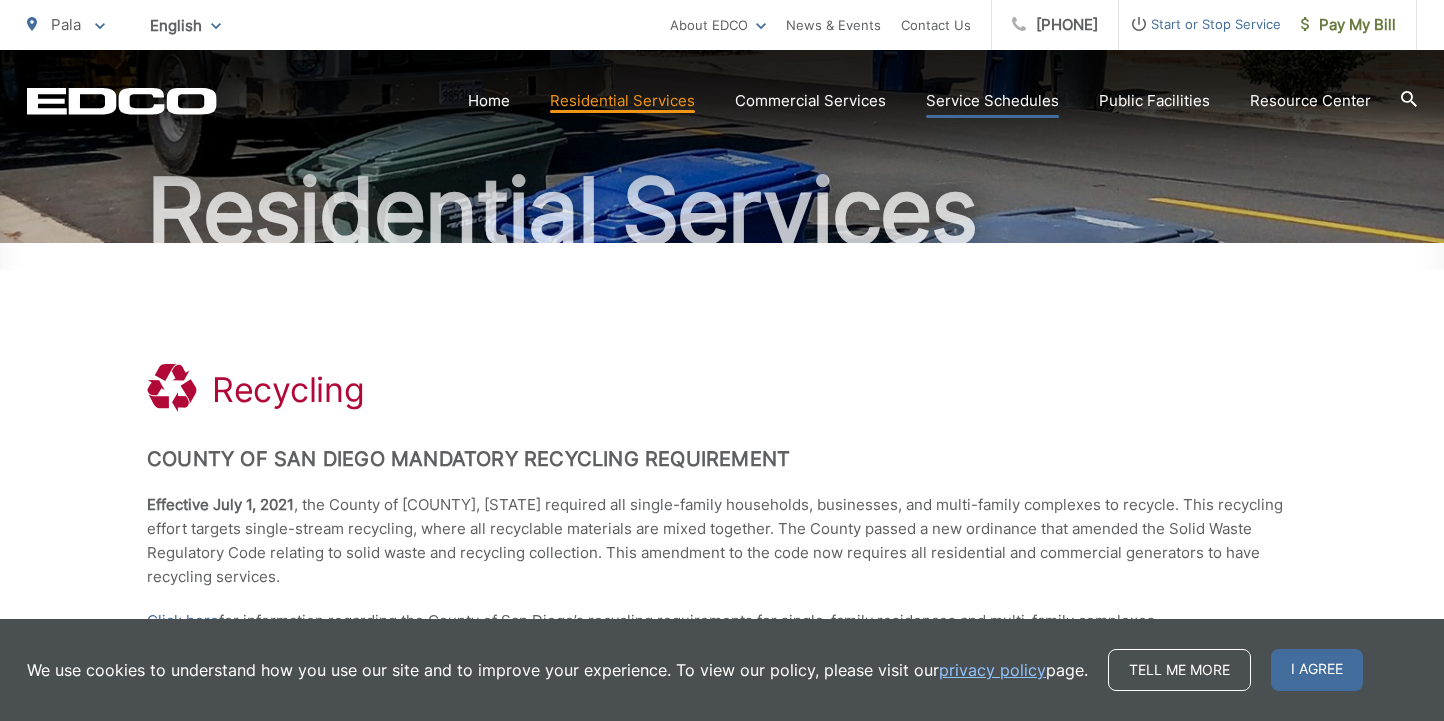 click on "Service Schedules" at bounding box center [992, 101] 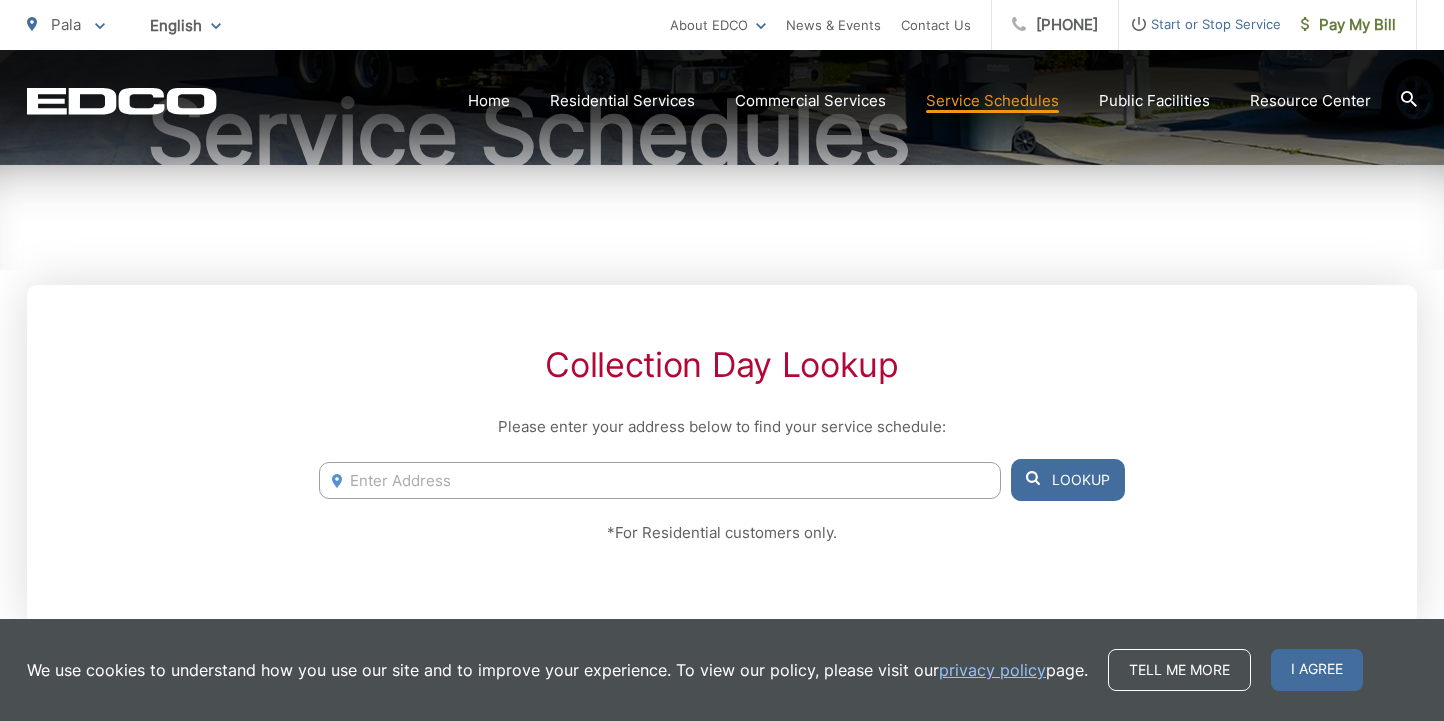 scroll, scrollTop: 257, scrollLeft: 0, axis: vertical 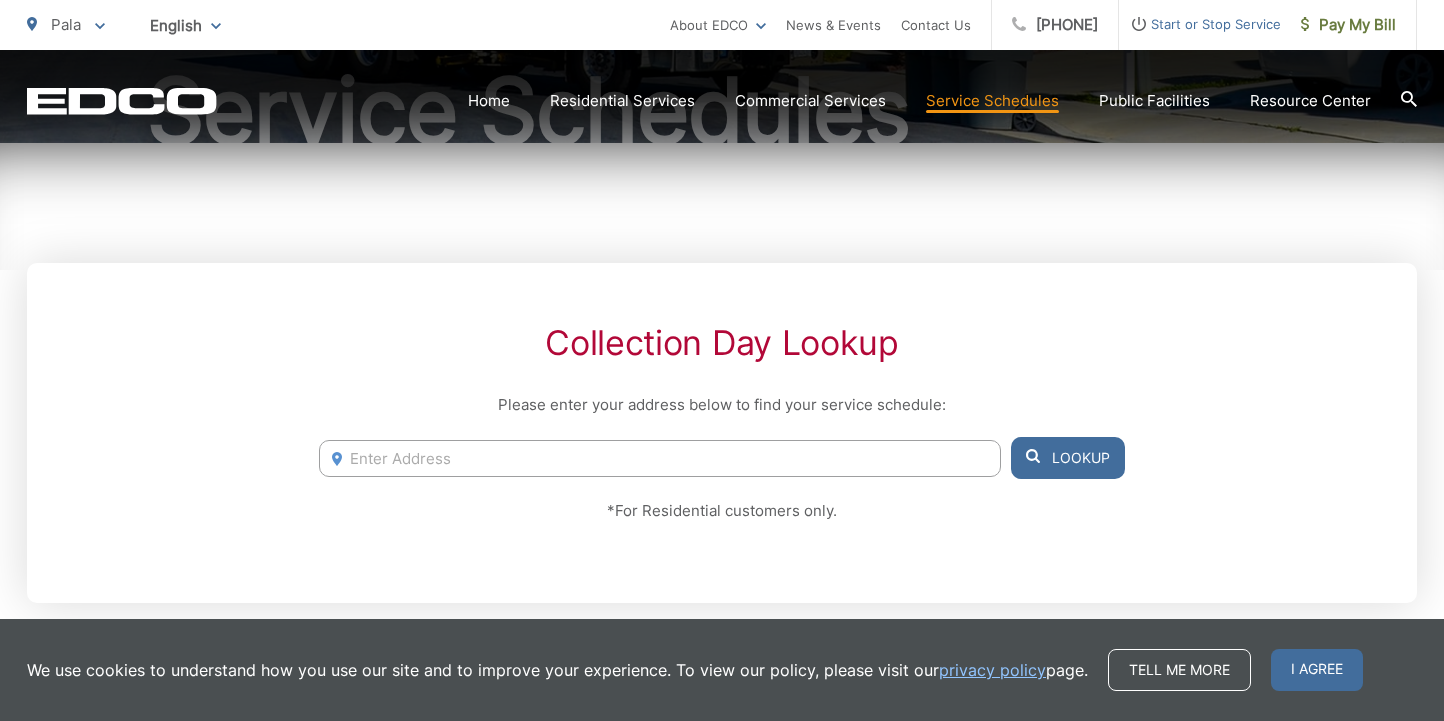 click at bounding box center (660, 458) 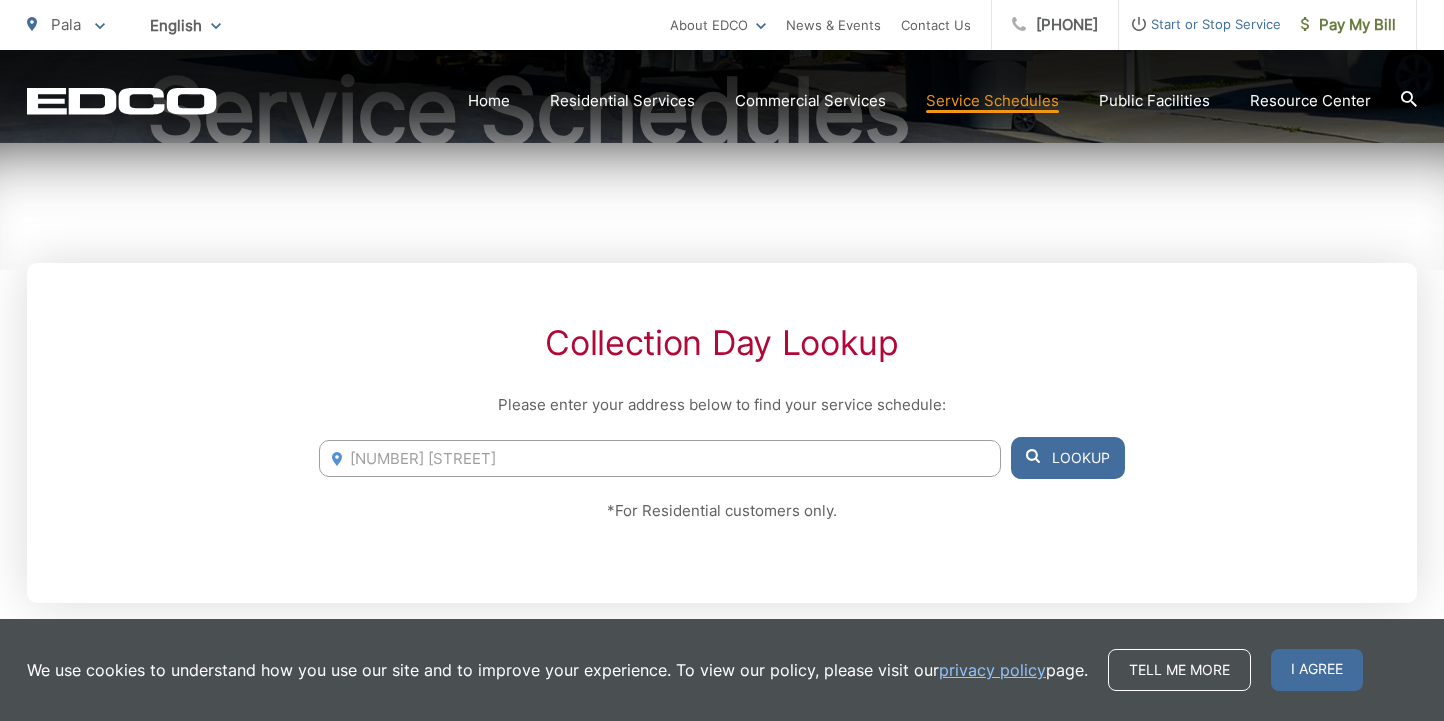 type on "801 nantasket ct" 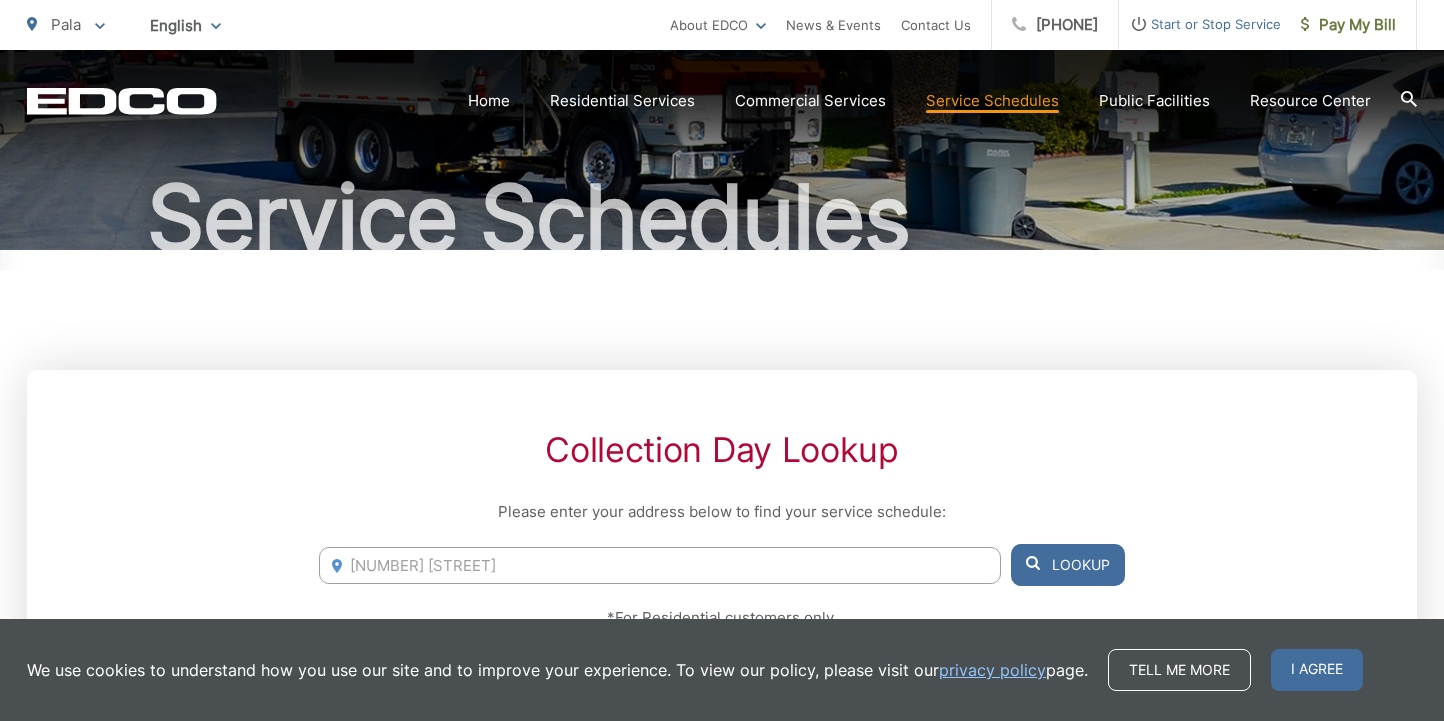scroll, scrollTop: 165, scrollLeft: 0, axis: vertical 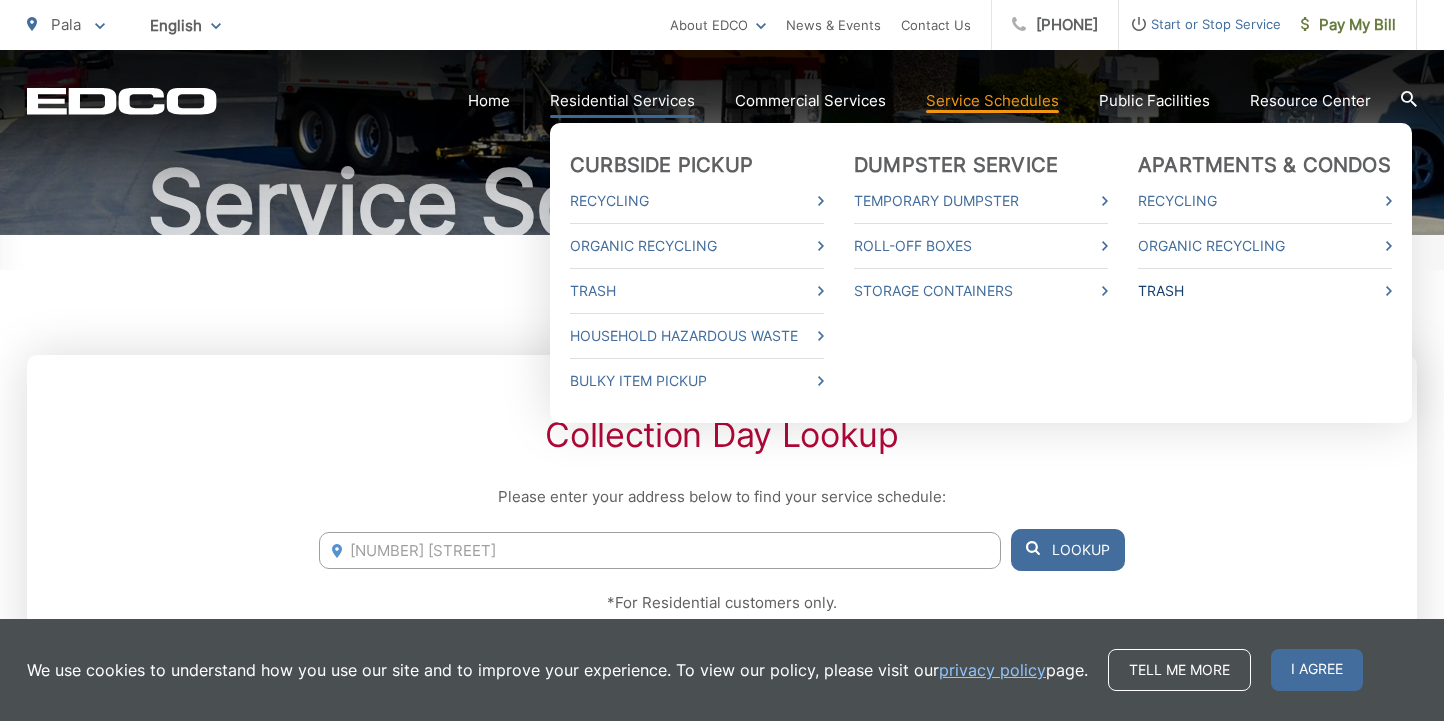 click on "Trash" at bounding box center (1265, 291) 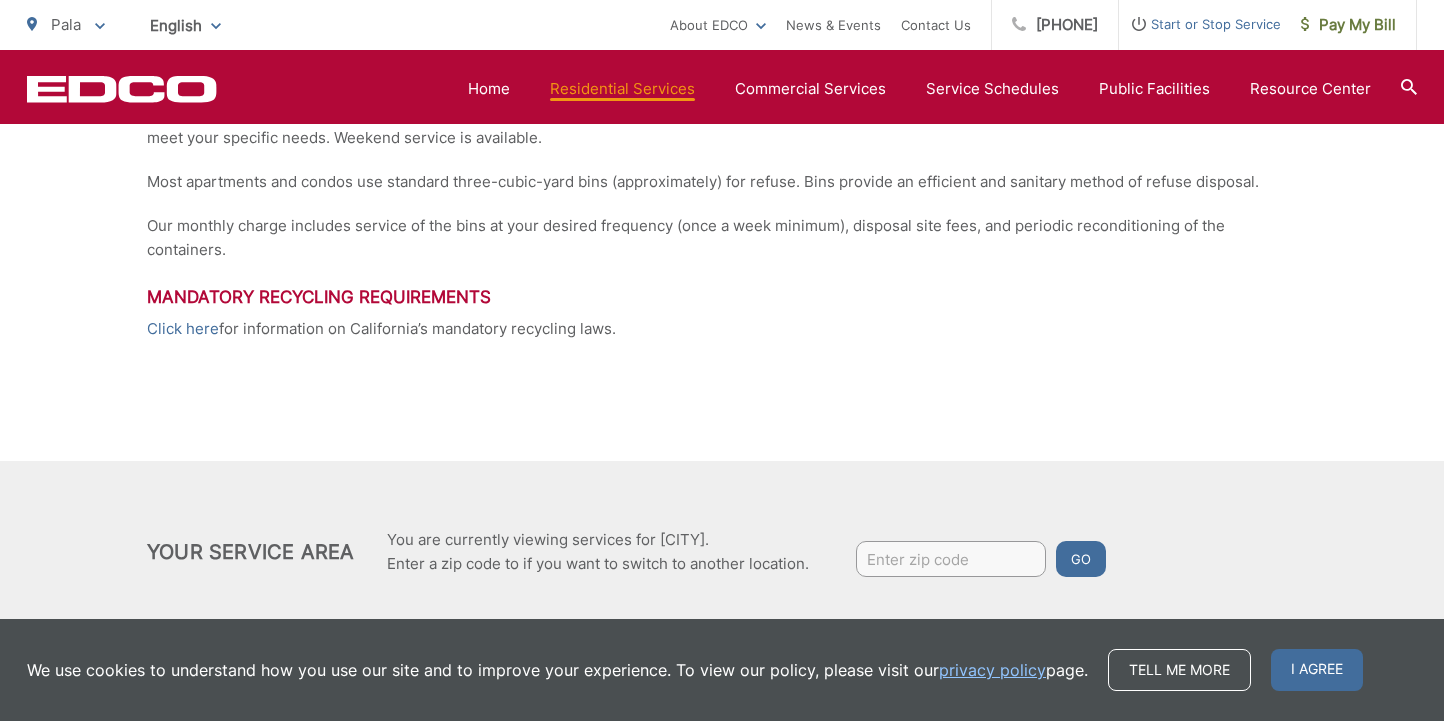 scroll, scrollTop: 515, scrollLeft: 0, axis: vertical 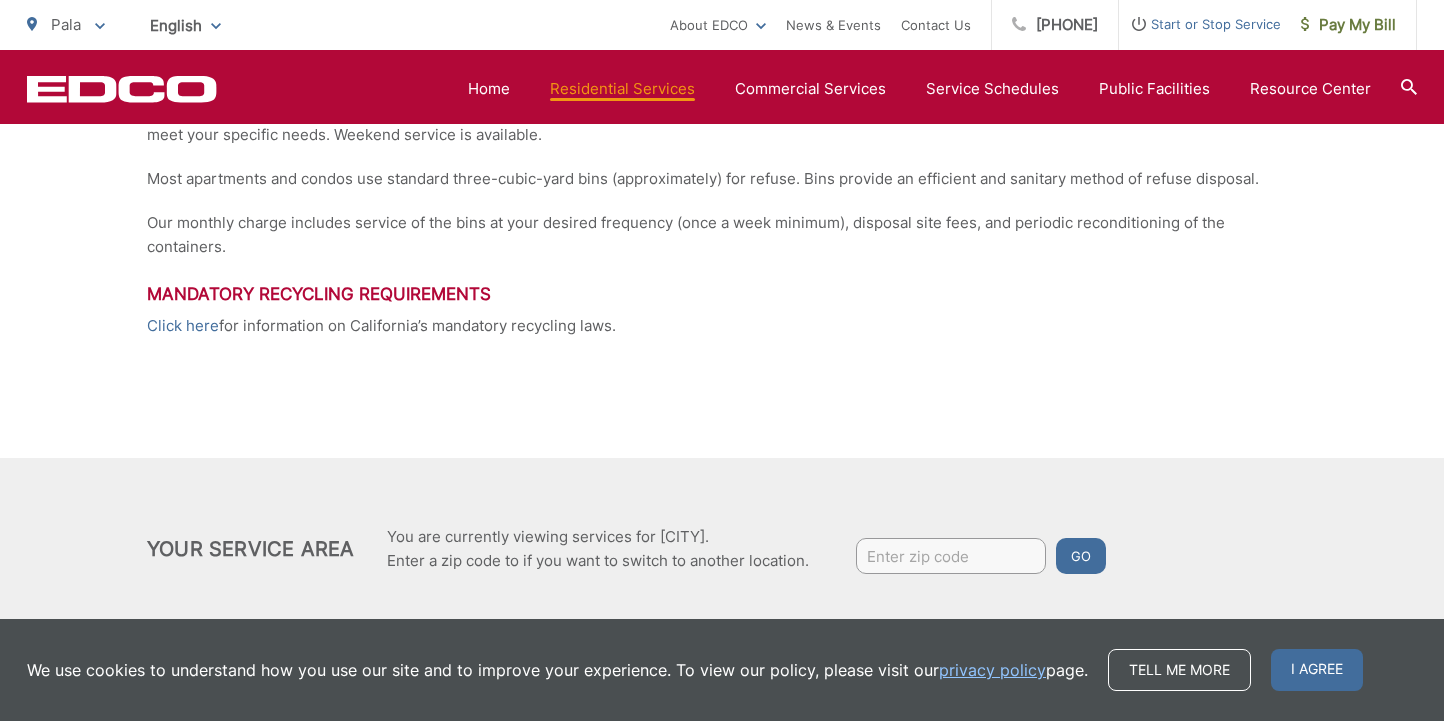 click at bounding box center (951, 556) 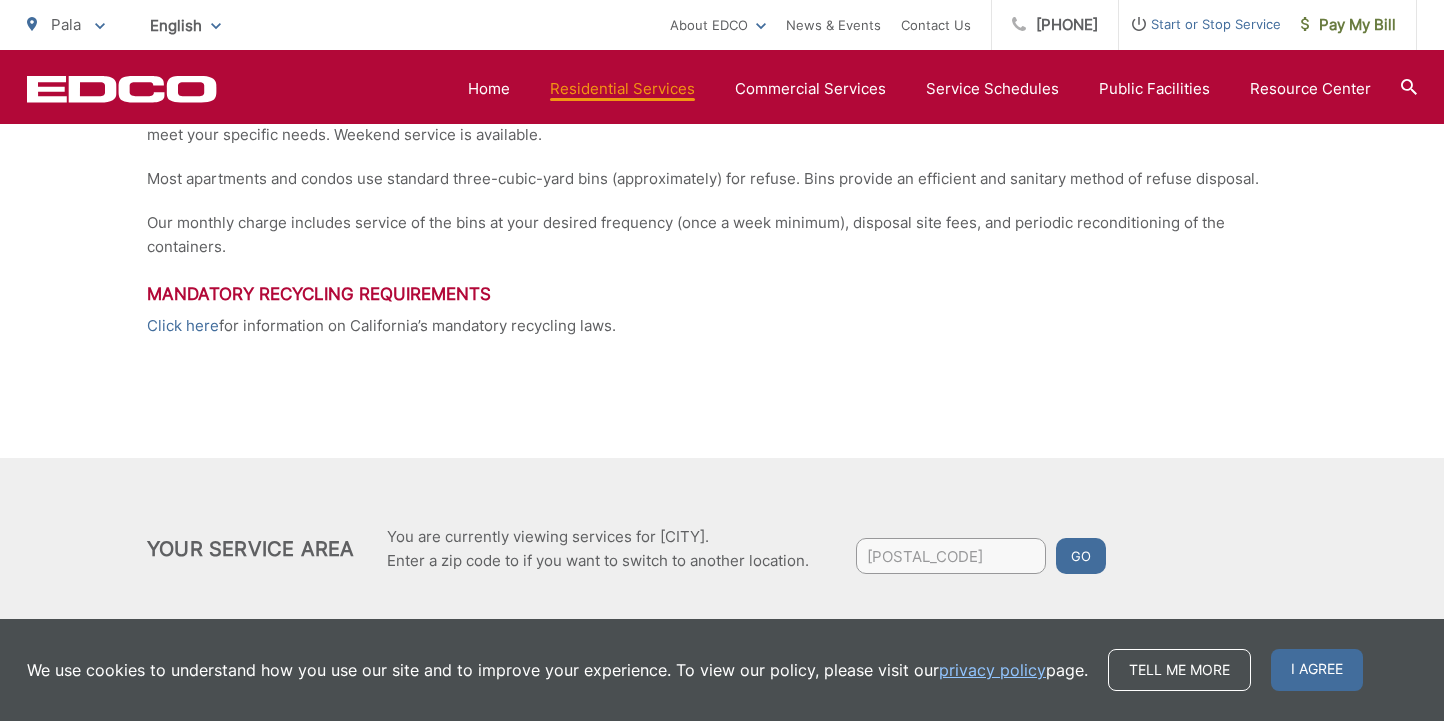 type on "92109" 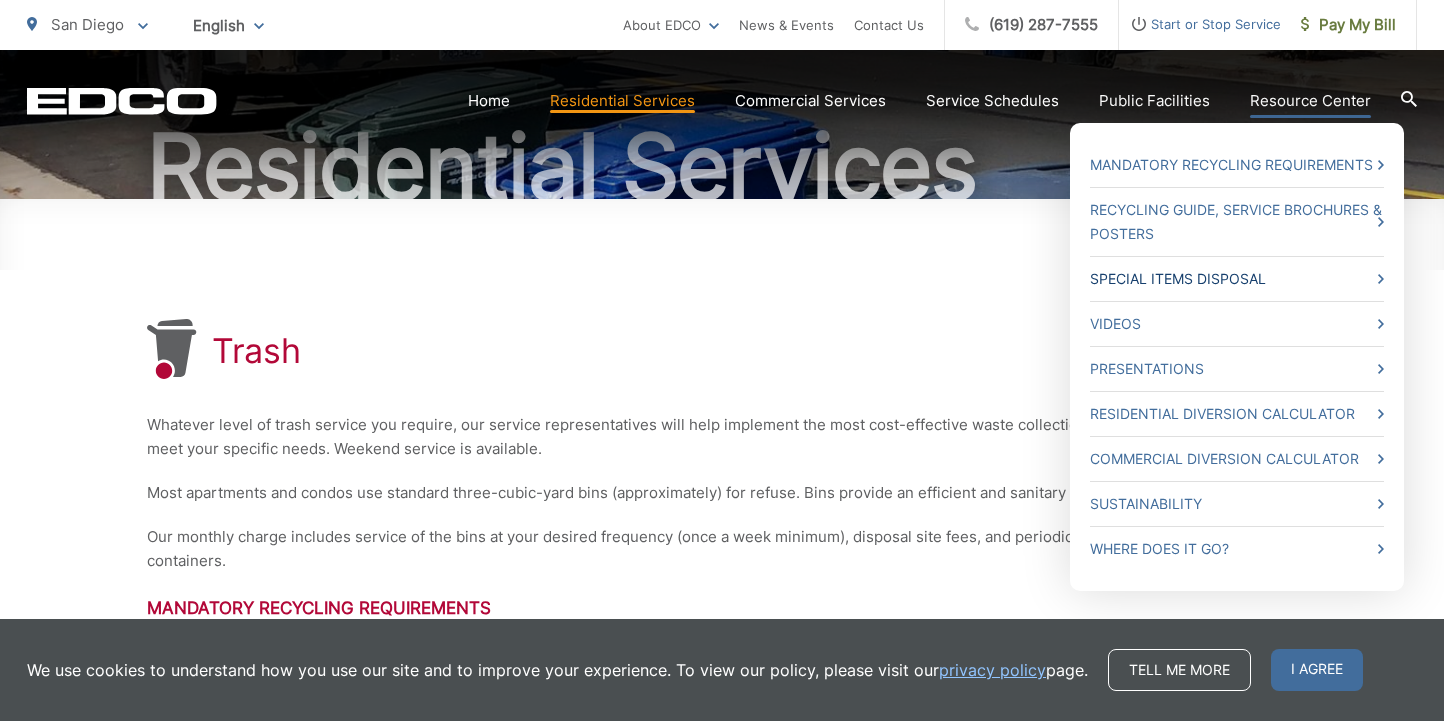 scroll, scrollTop: 552, scrollLeft: 0, axis: vertical 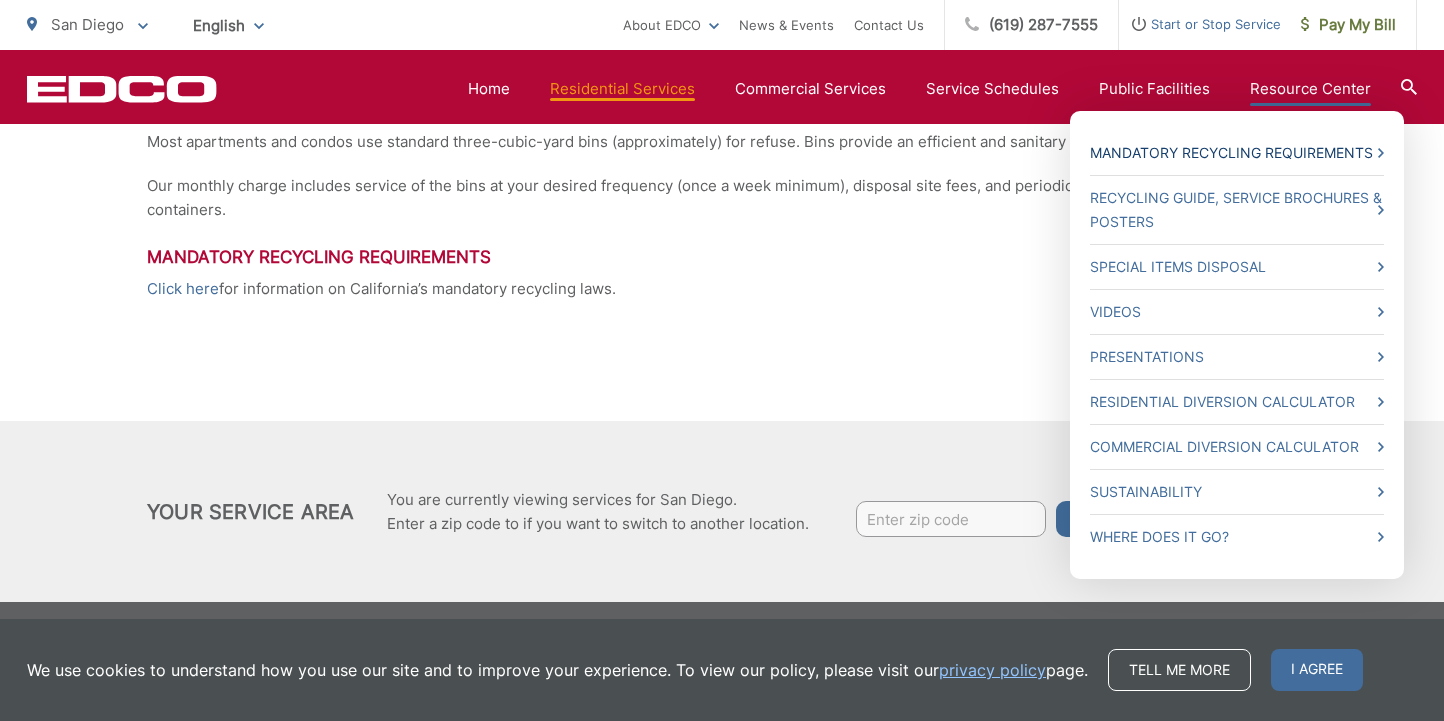 click on "Mandatory Recycling Requirements" at bounding box center [1237, 153] 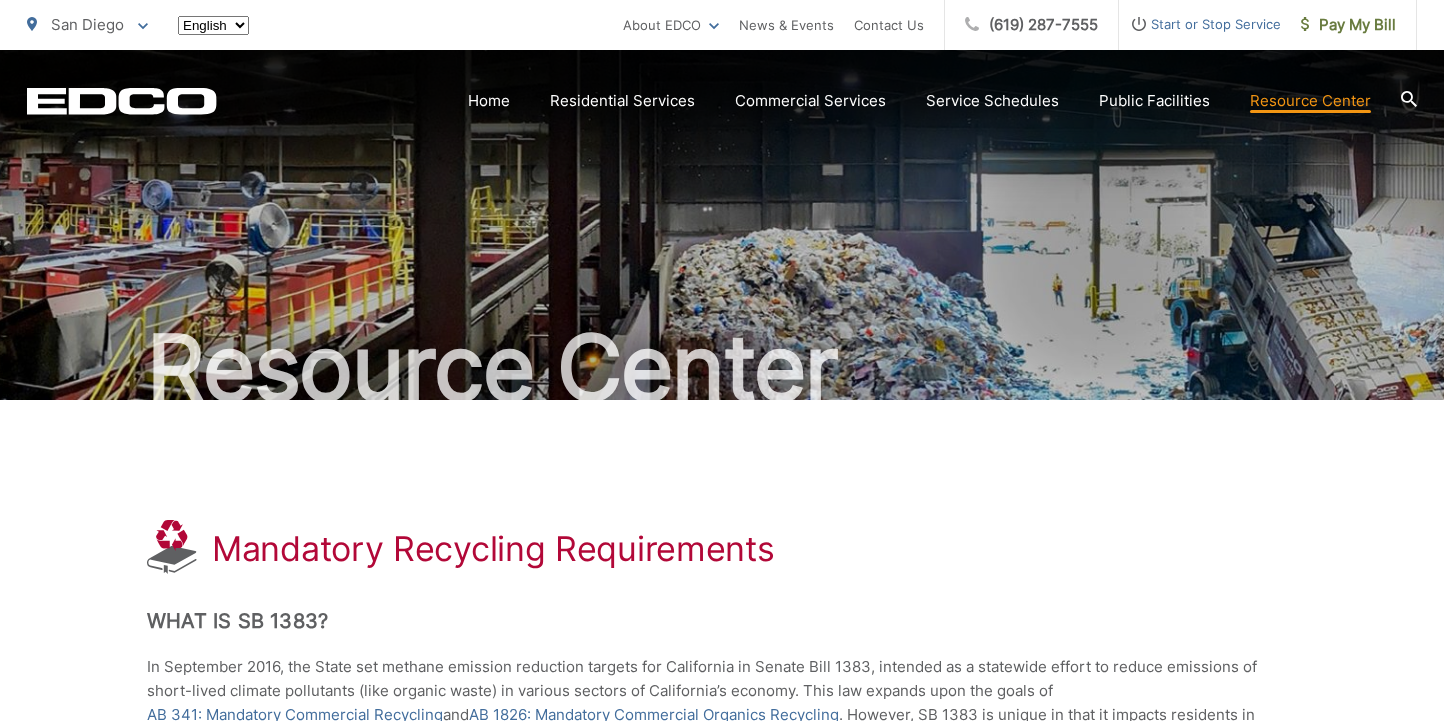 scroll, scrollTop: 0, scrollLeft: 0, axis: both 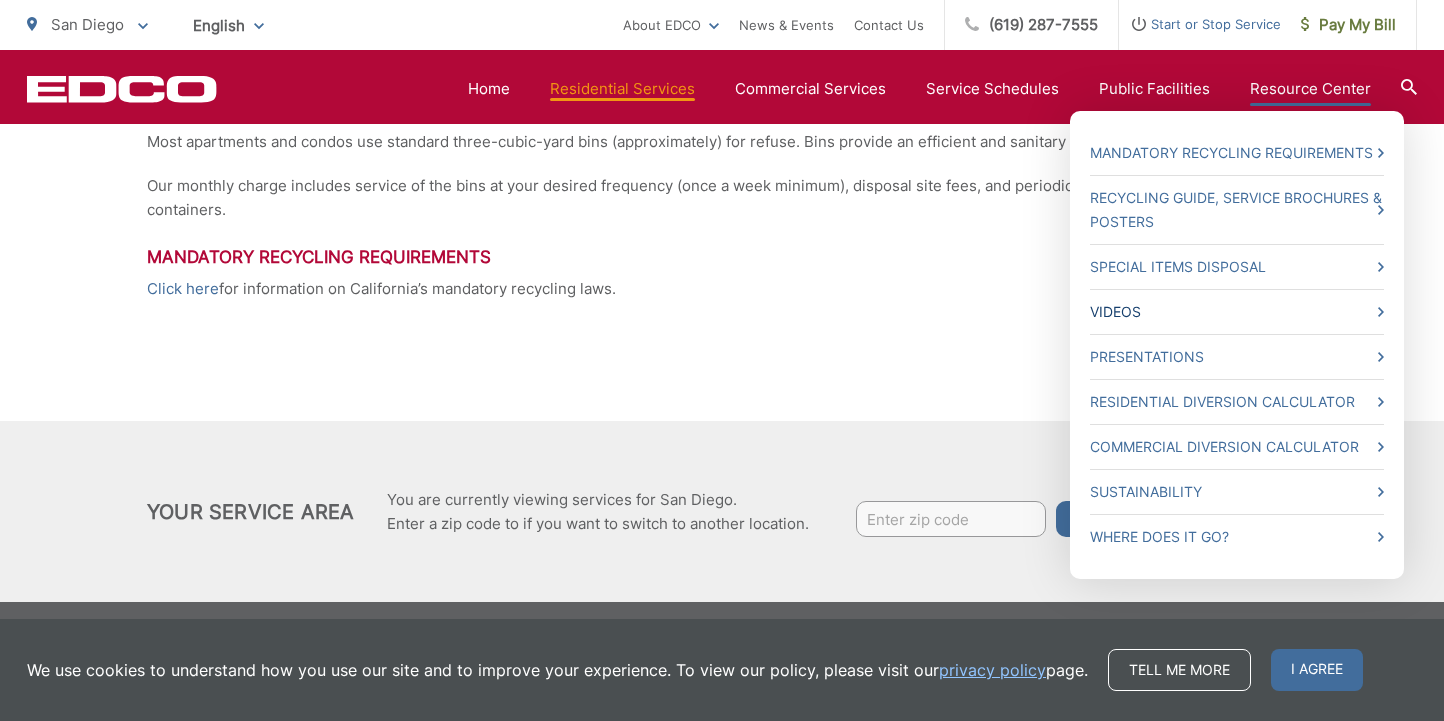 click on "Videos" at bounding box center [1237, 312] 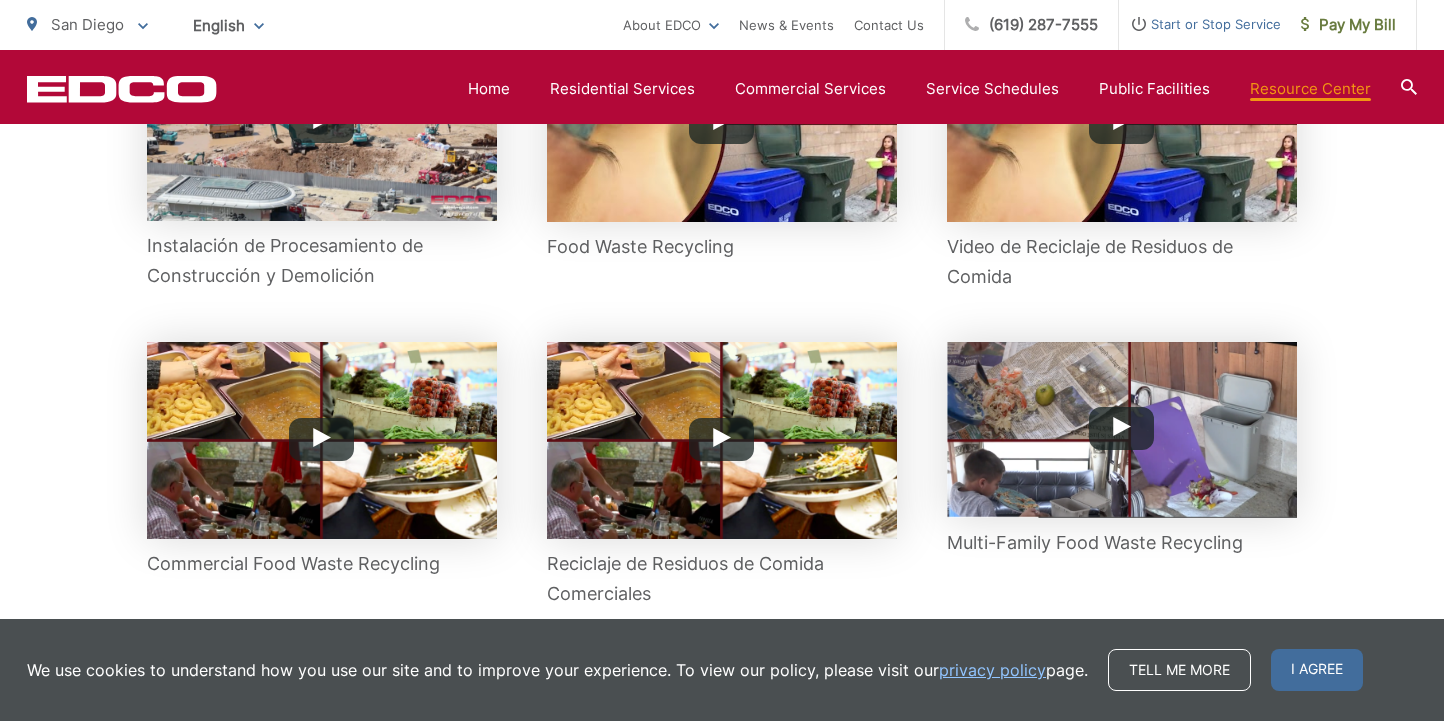 scroll, scrollTop: 1521, scrollLeft: 0, axis: vertical 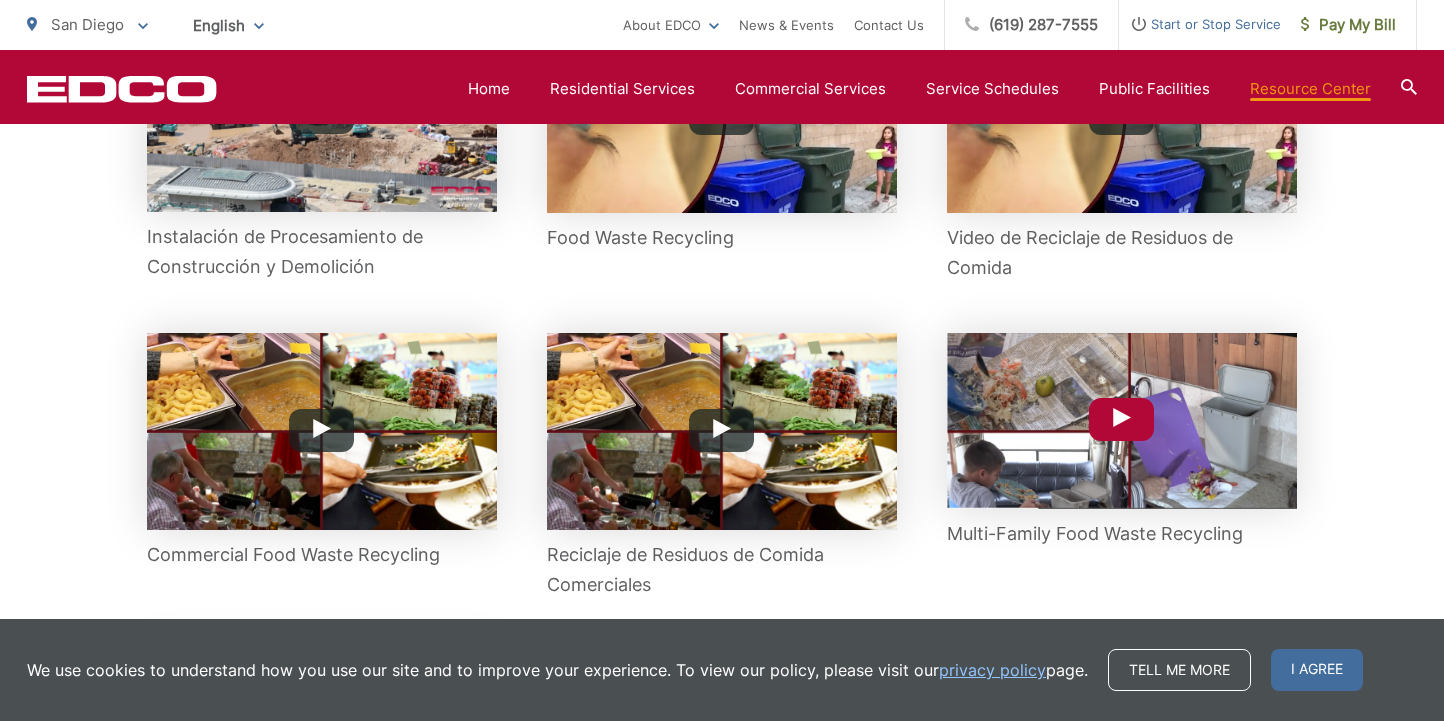 click 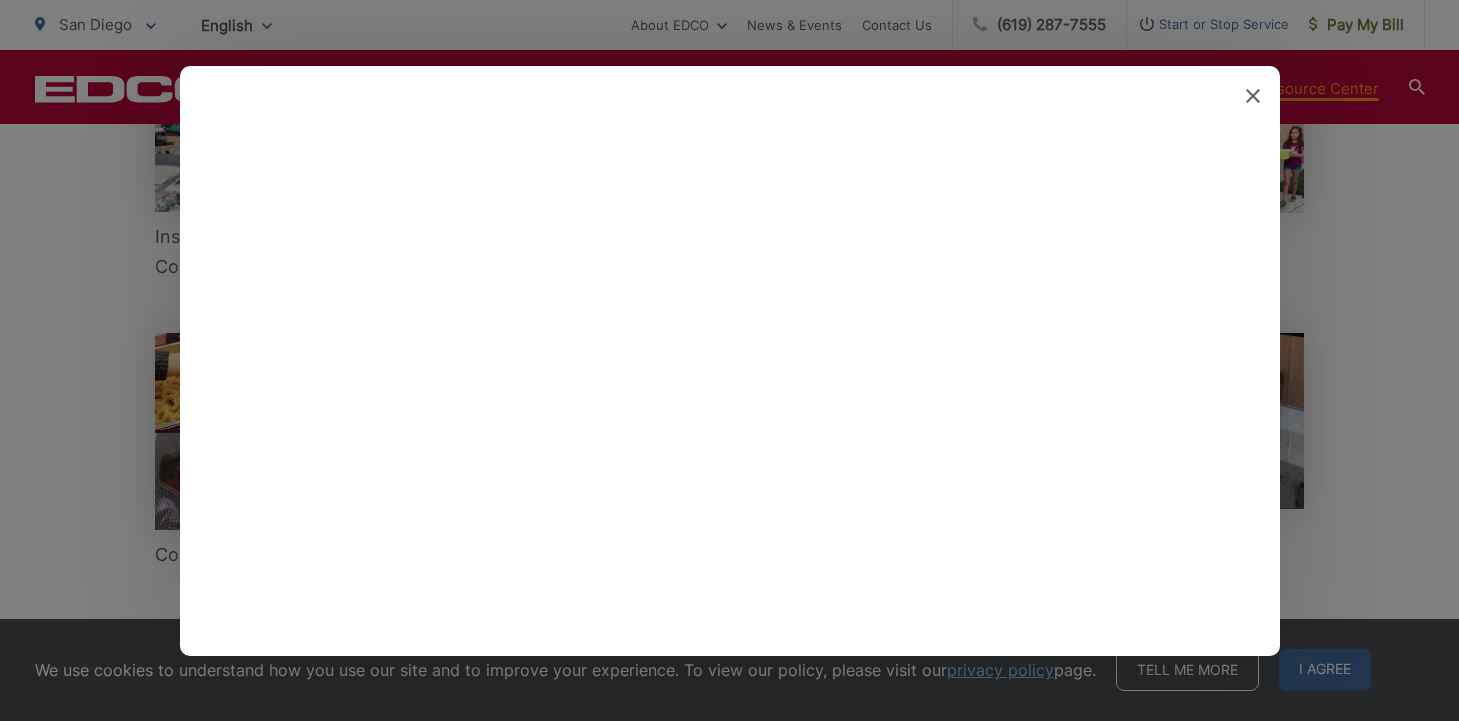click 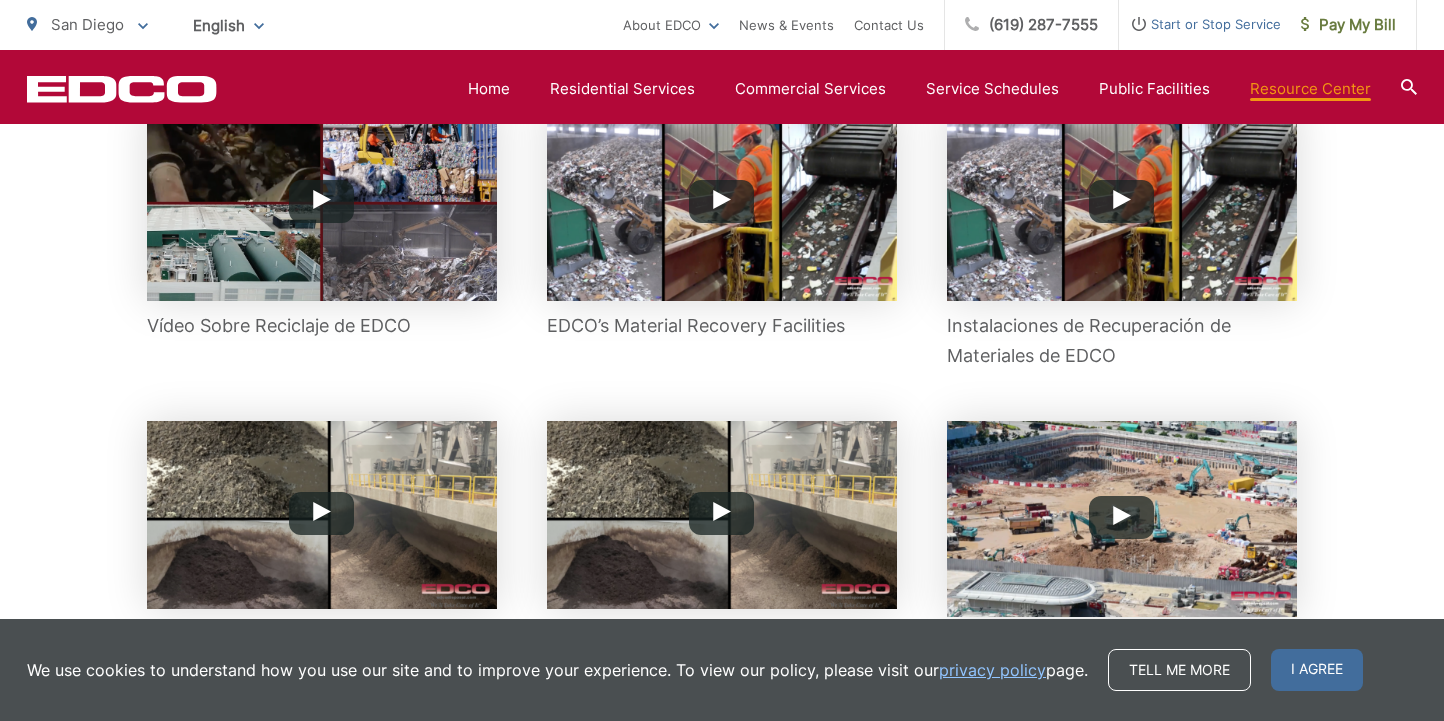 scroll, scrollTop: 0, scrollLeft: 0, axis: both 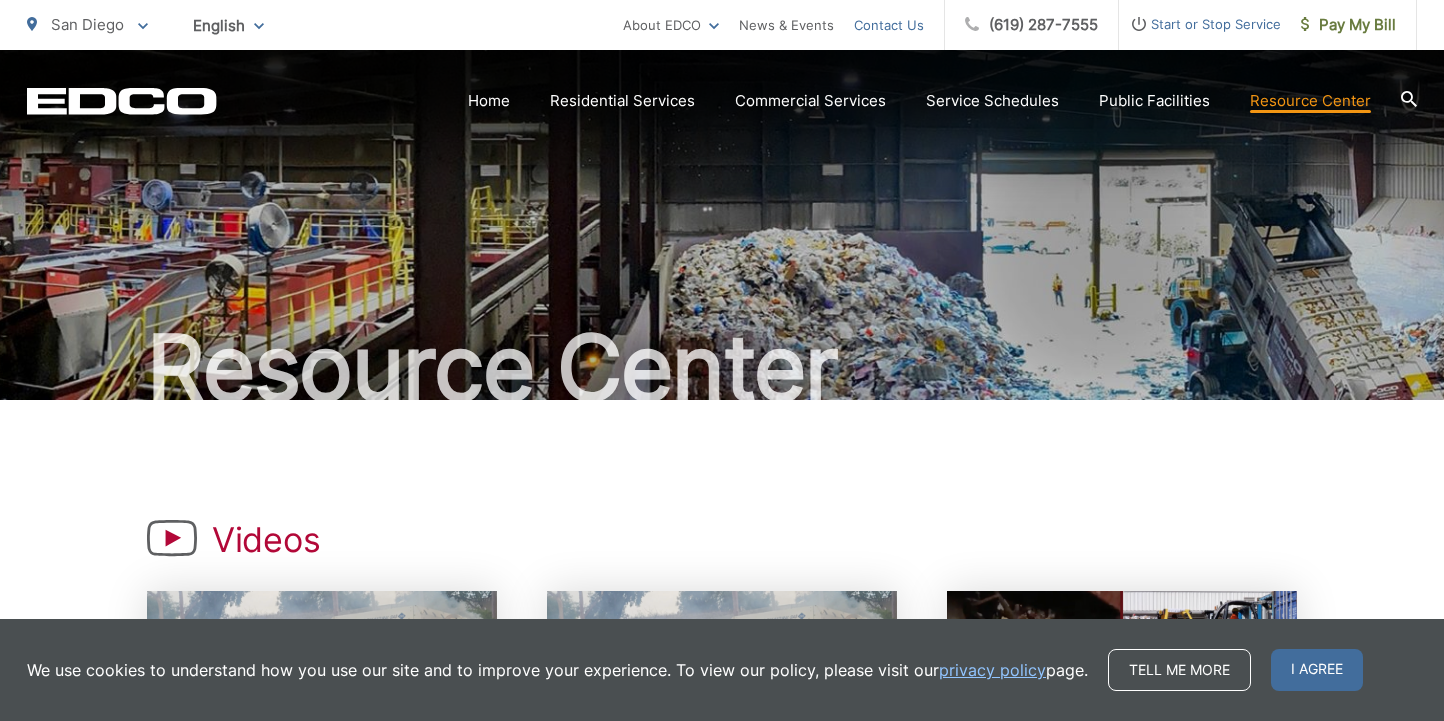 click on "Contact Us" at bounding box center [889, 25] 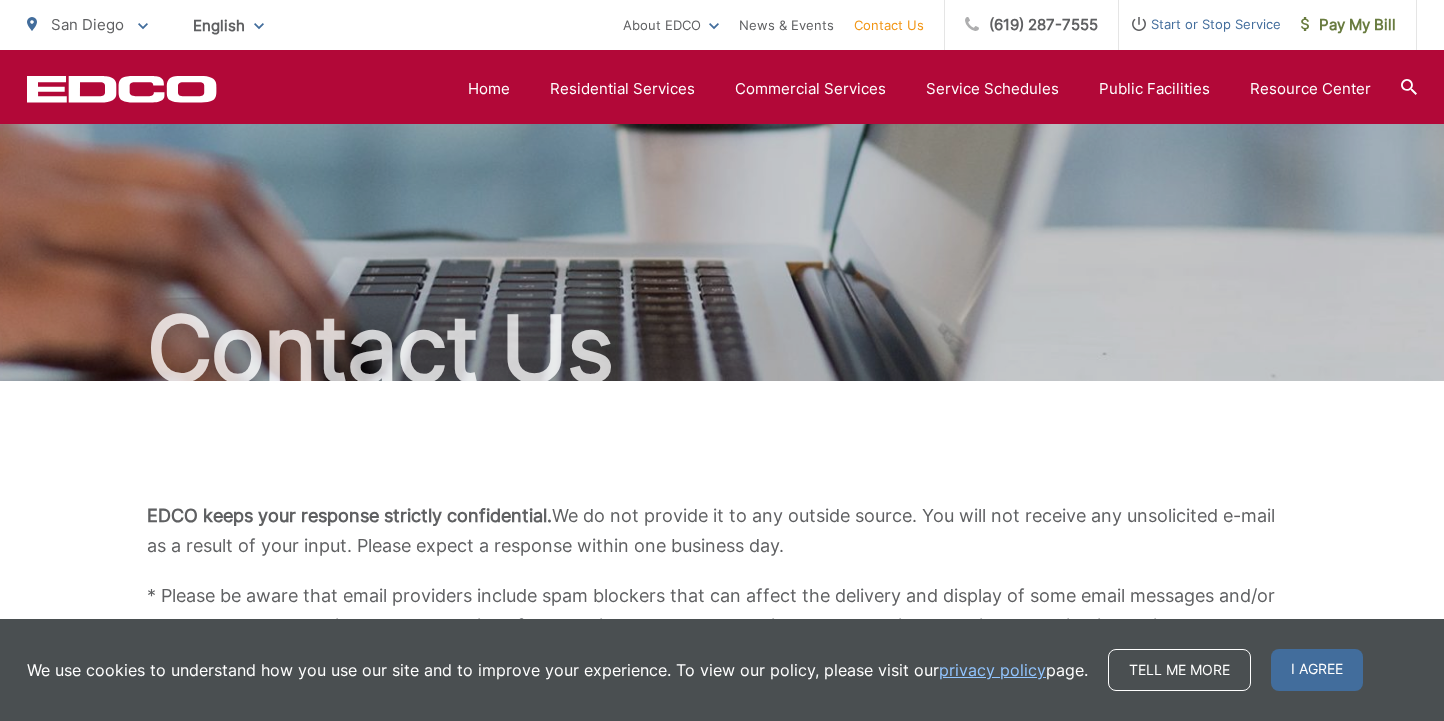 scroll, scrollTop: 0, scrollLeft: 0, axis: both 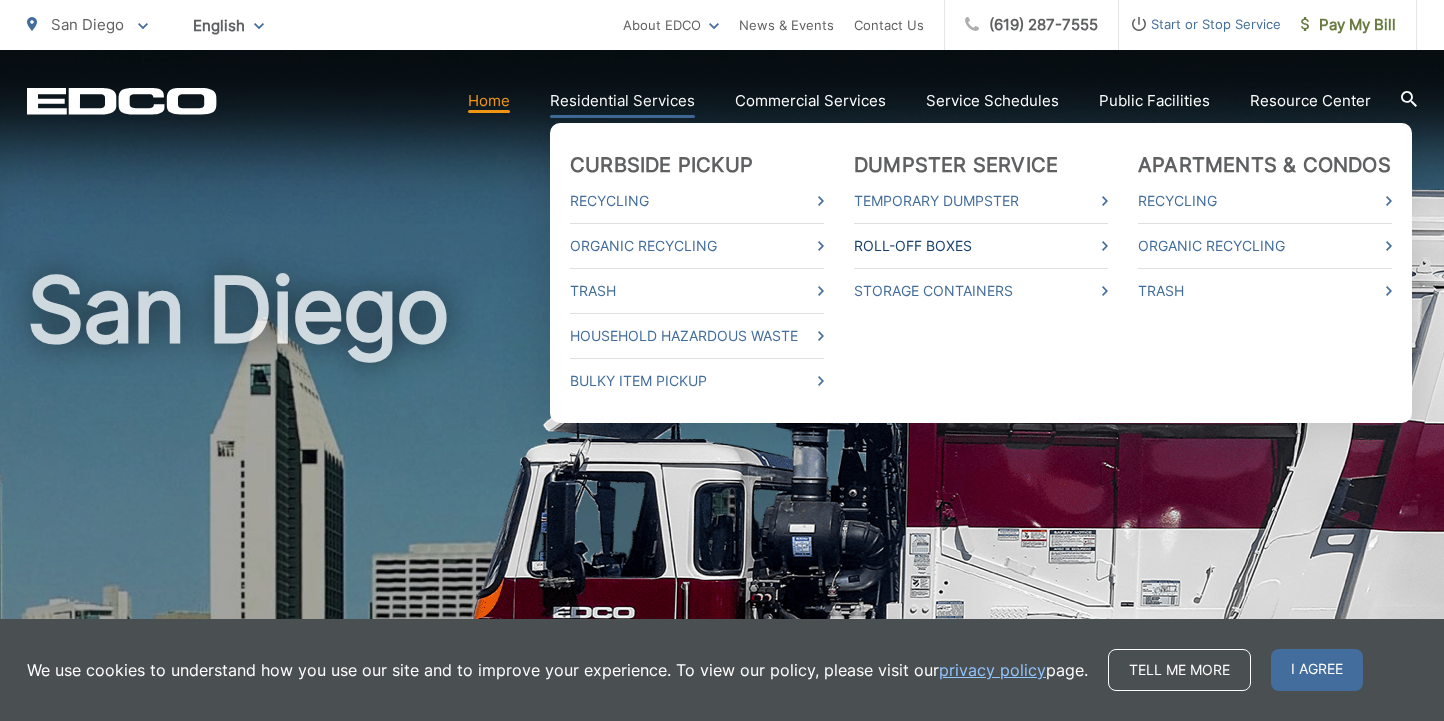 click on "Roll-Off Boxes" at bounding box center (981, 246) 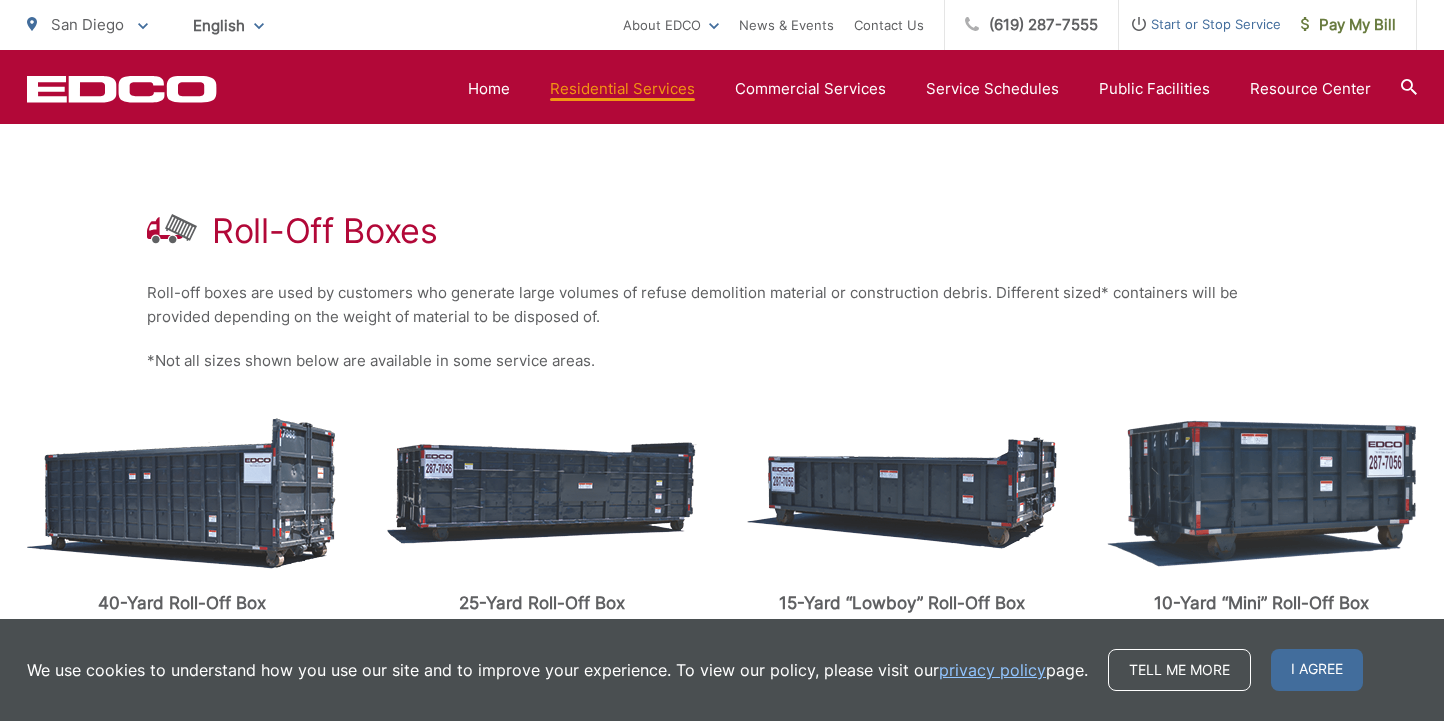 scroll, scrollTop: 0, scrollLeft: 0, axis: both 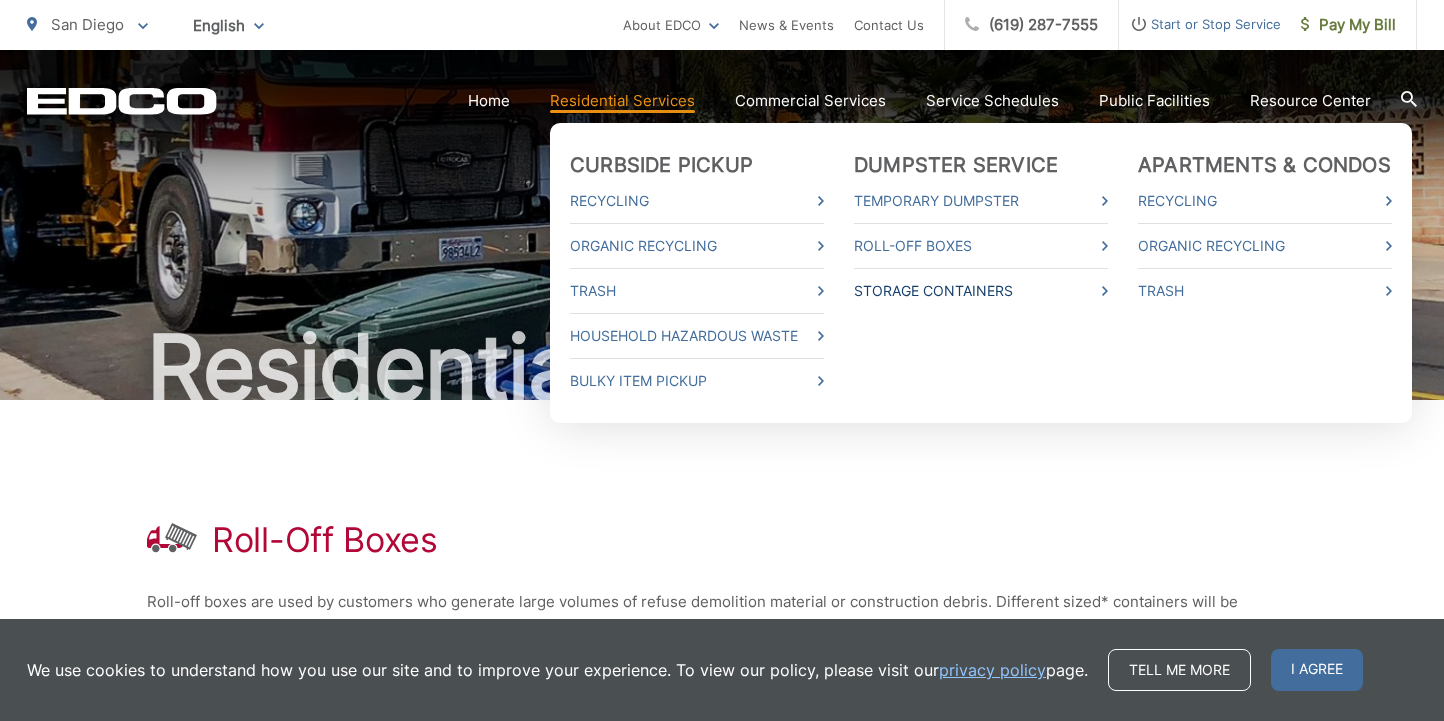 click on "Storage Containers" at bounding box center (981, 291) 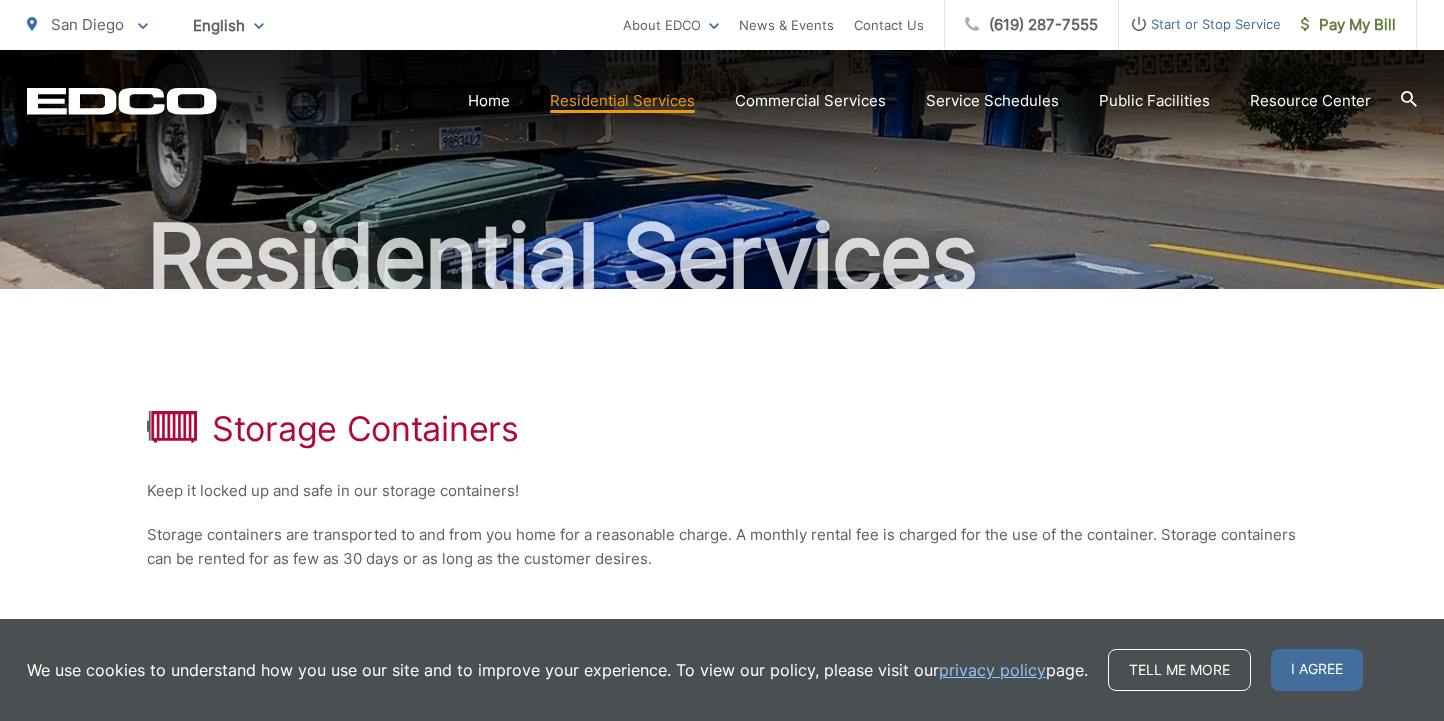 scroll, scrollTop: 99, scrollLeft: 0, axis: vertical 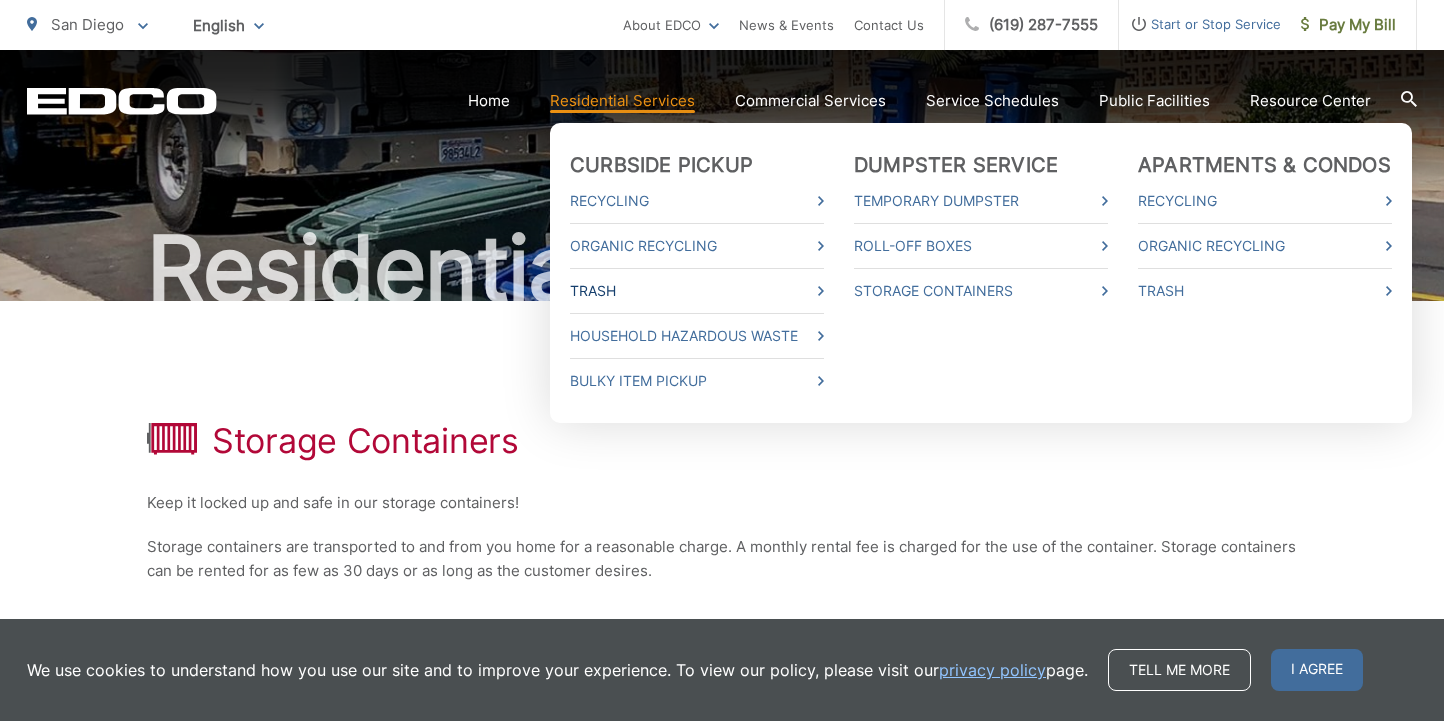 click on "Trash" at bounding box center (697, 291) 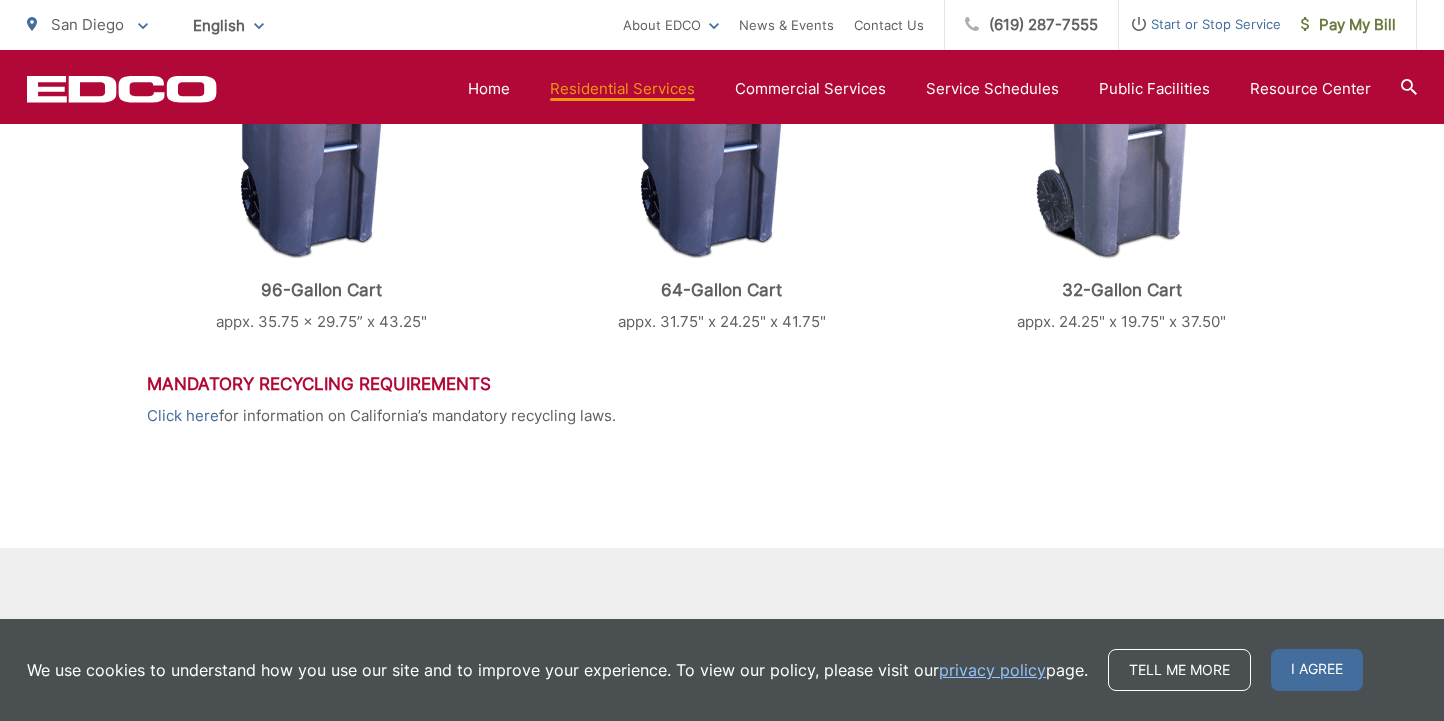 scroll, scrollTop: 950, scrollLeft: 0, axis: vertical 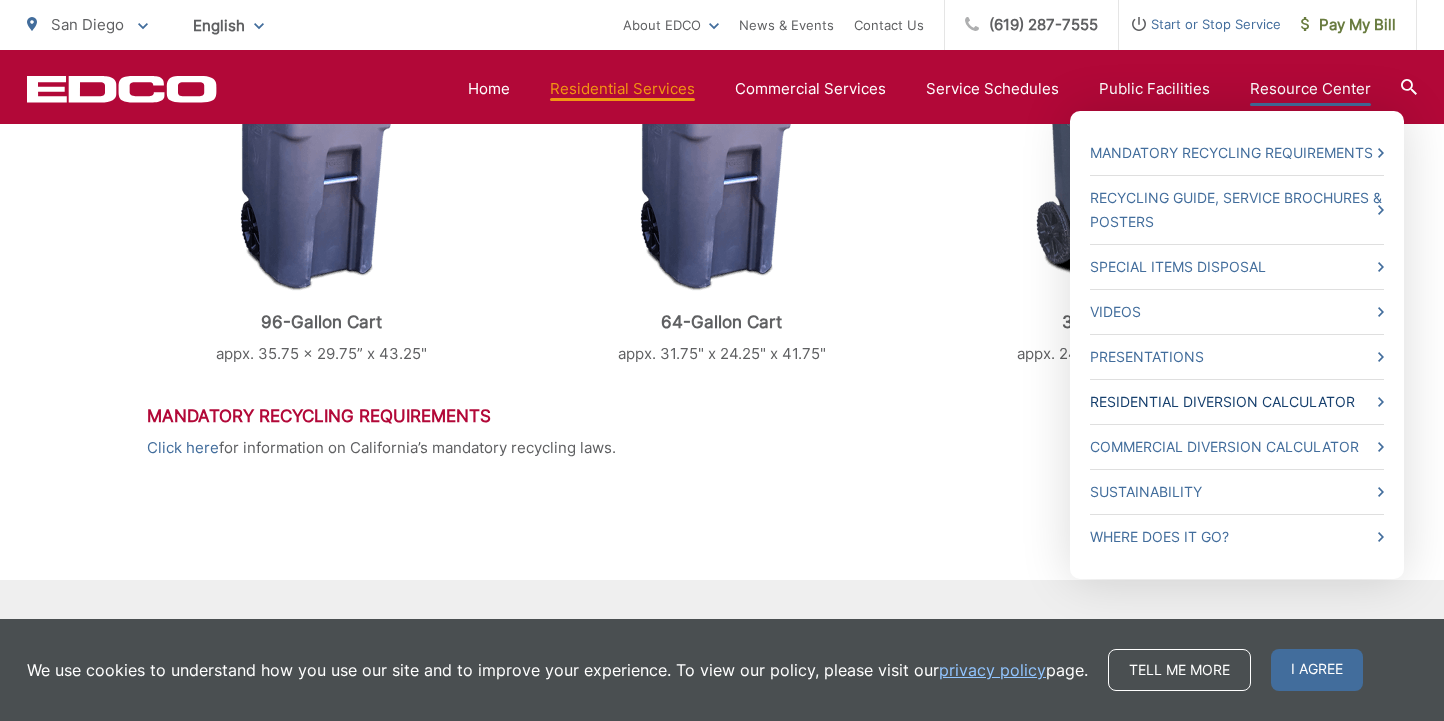 click on "Residential Diversion Calculator" at bounding box center [1237, 402] 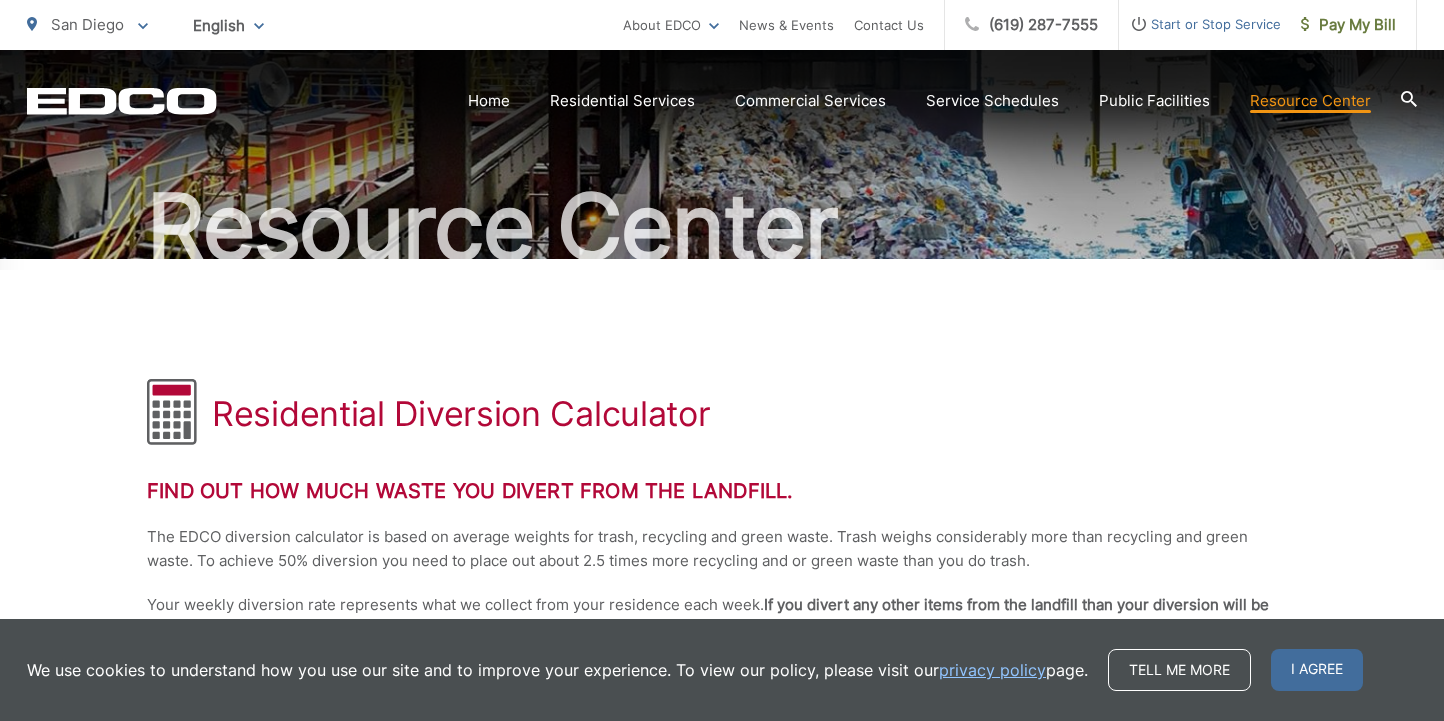 scroll, scrollTop: 232, scrollLeft: 0, axis: vertical 